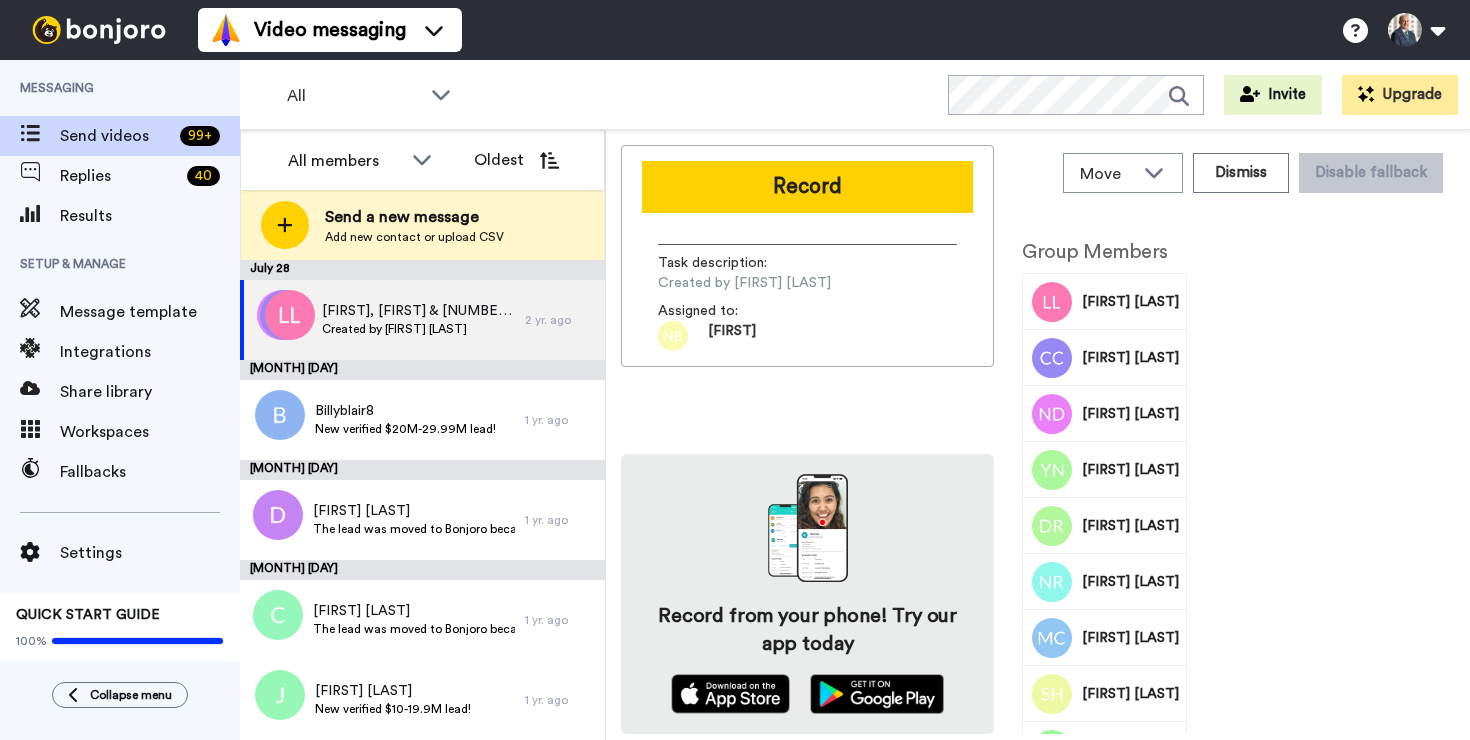 scroll, scrollTop: 0, scrollLeft: 0, axis: both 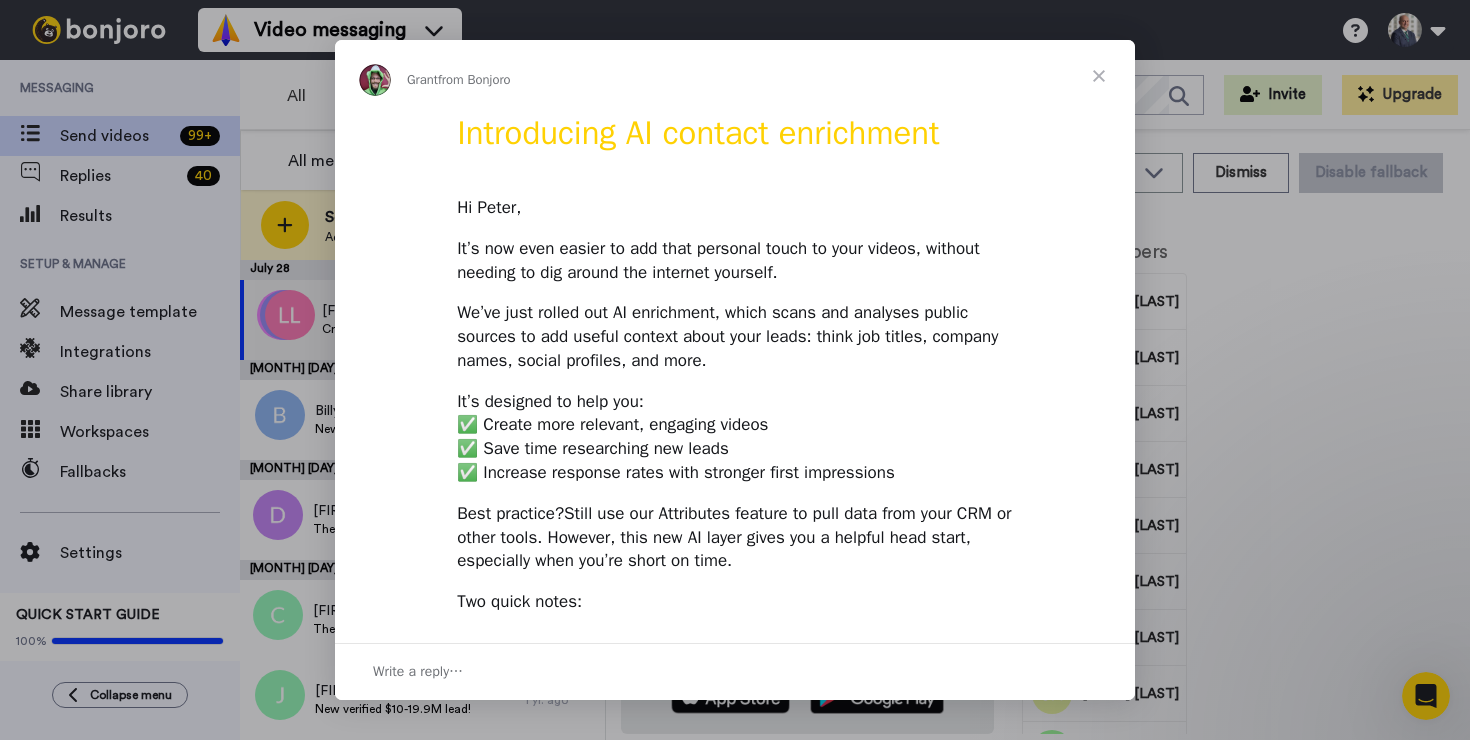 click at bounding box center [1099, 76] 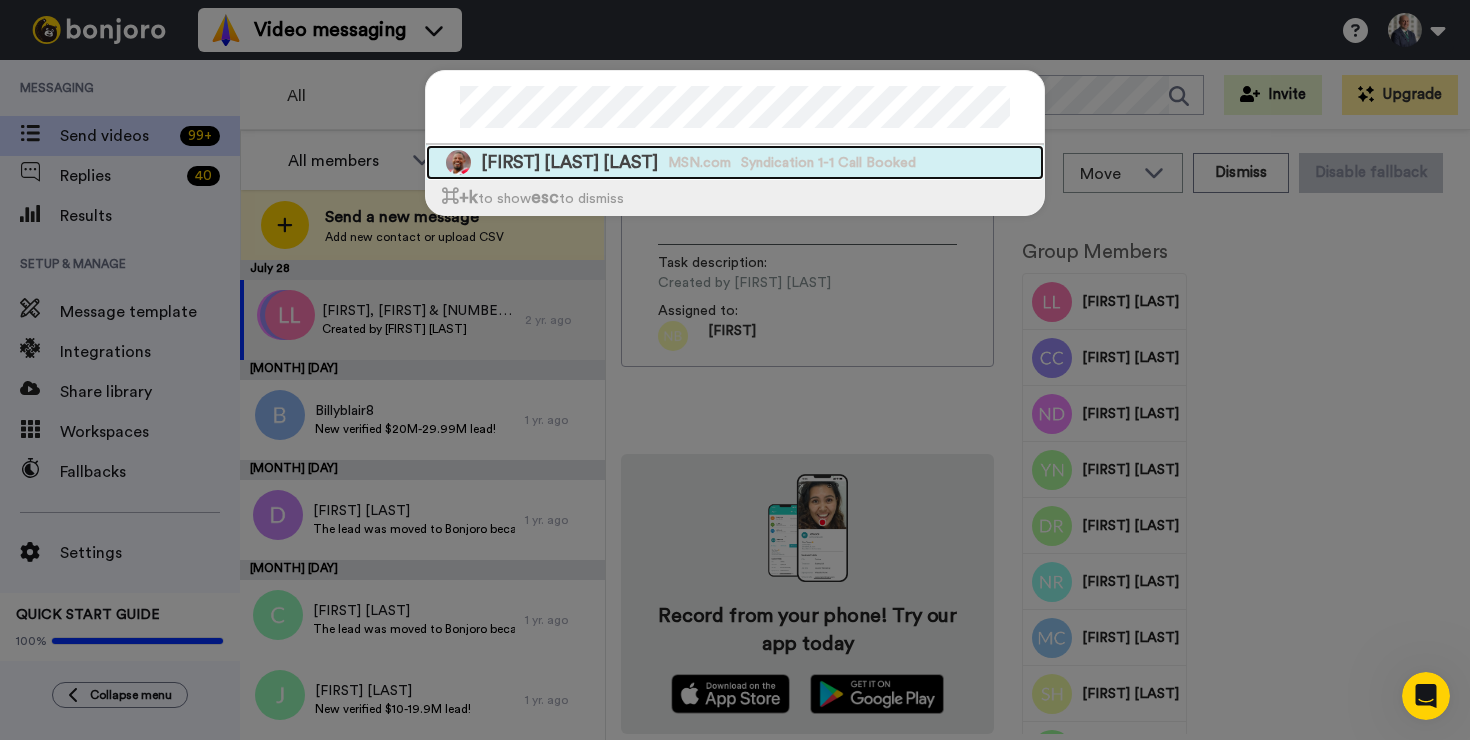 click on "[FIRST] [LAST] [LAST]" at bounding box center [569, 162] 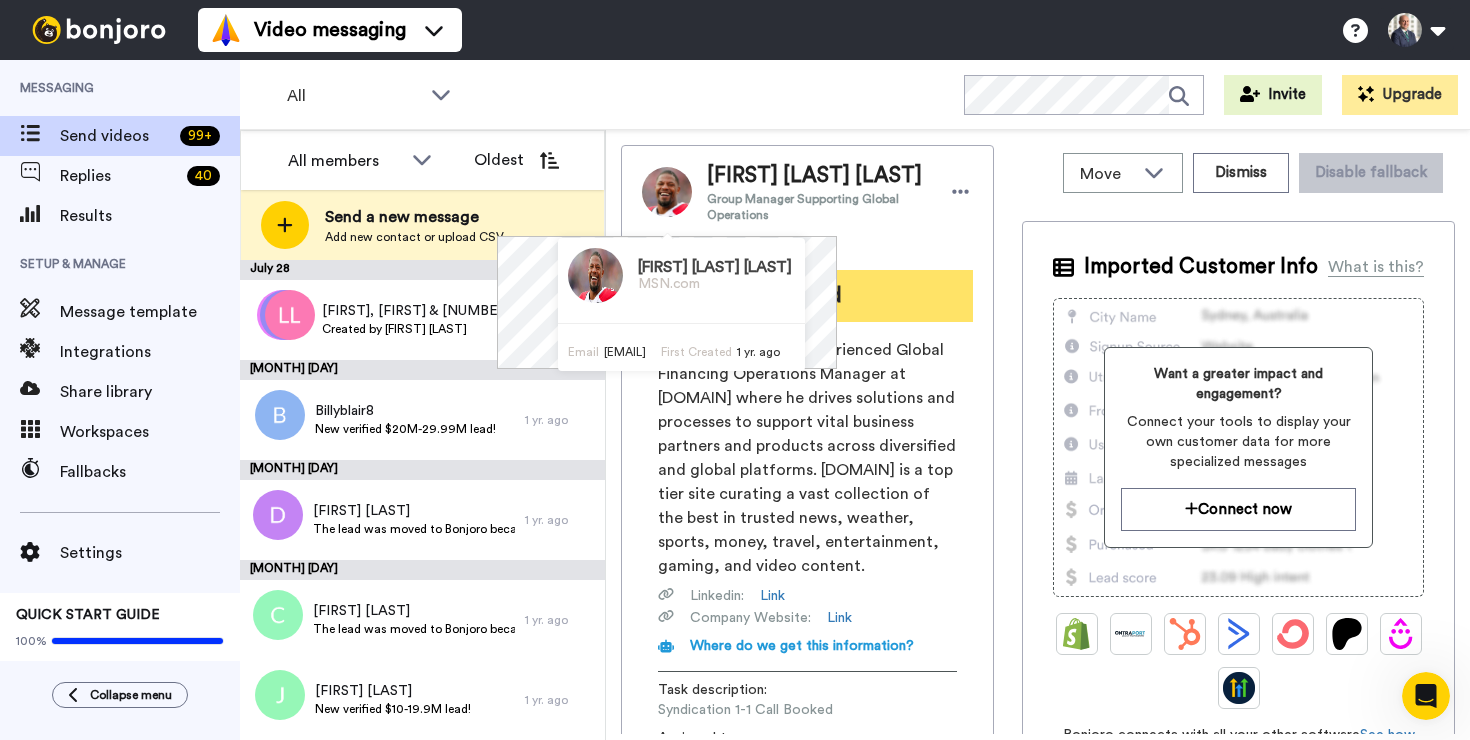 click on "Record" at bounding box center (807, 296) 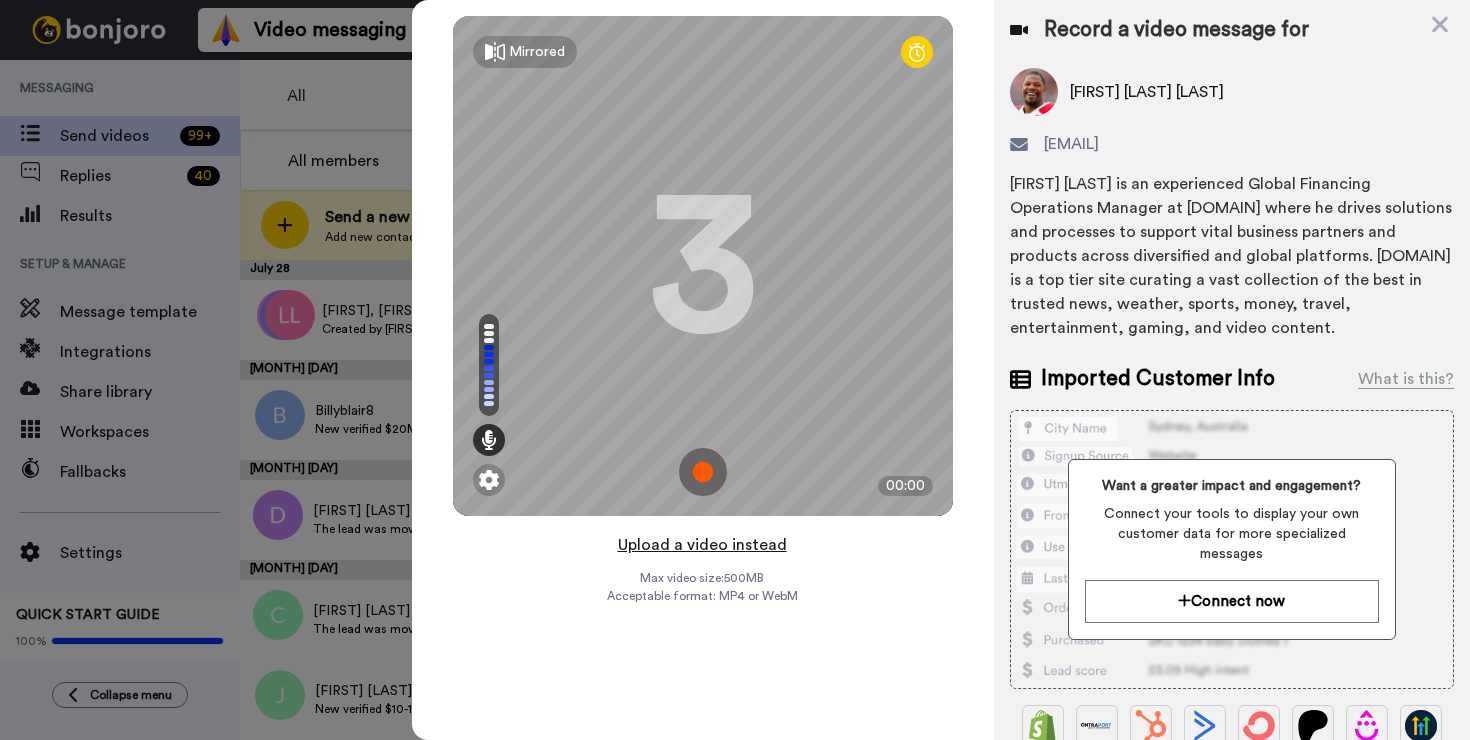 click on "Upload a video instead" at bounding box center (702, 545) 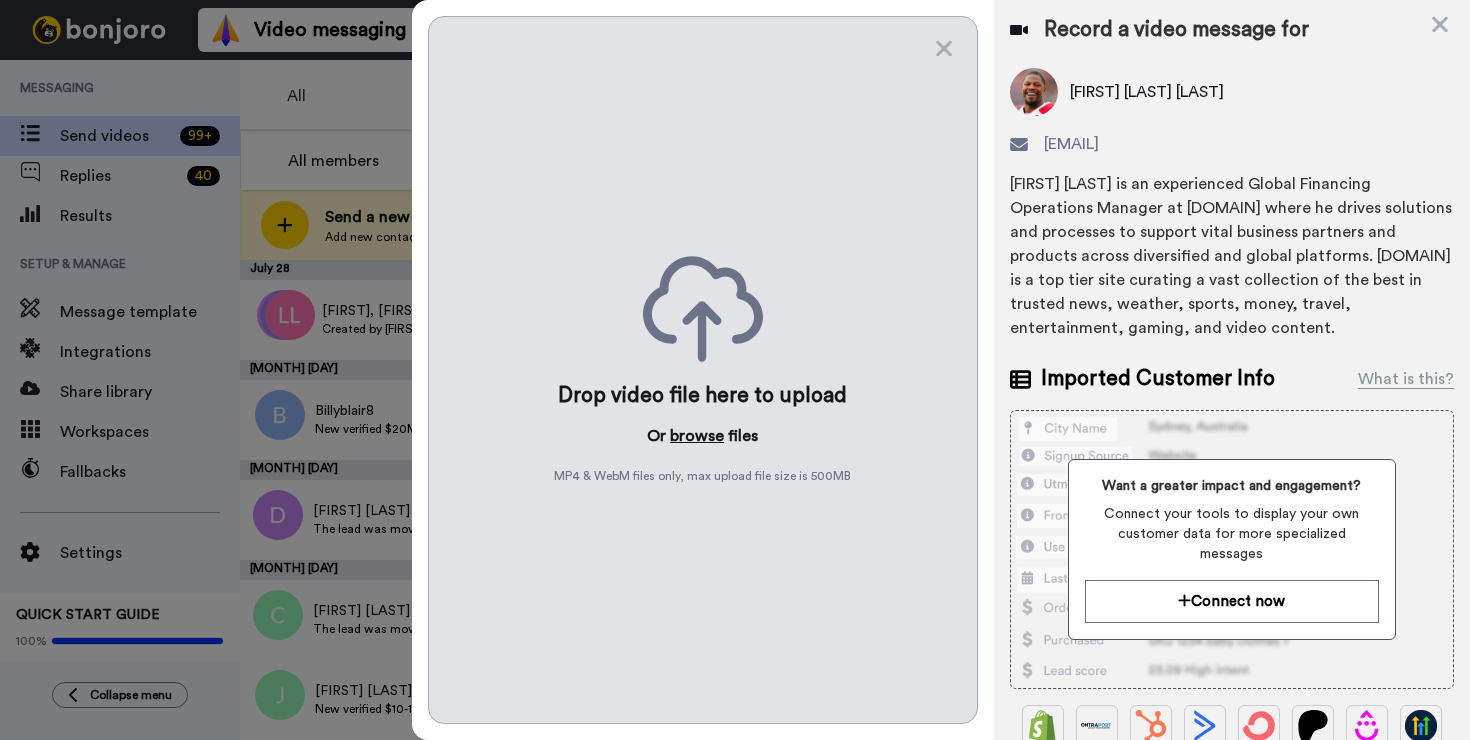 click on "browse" at bounding box center (697, 436) 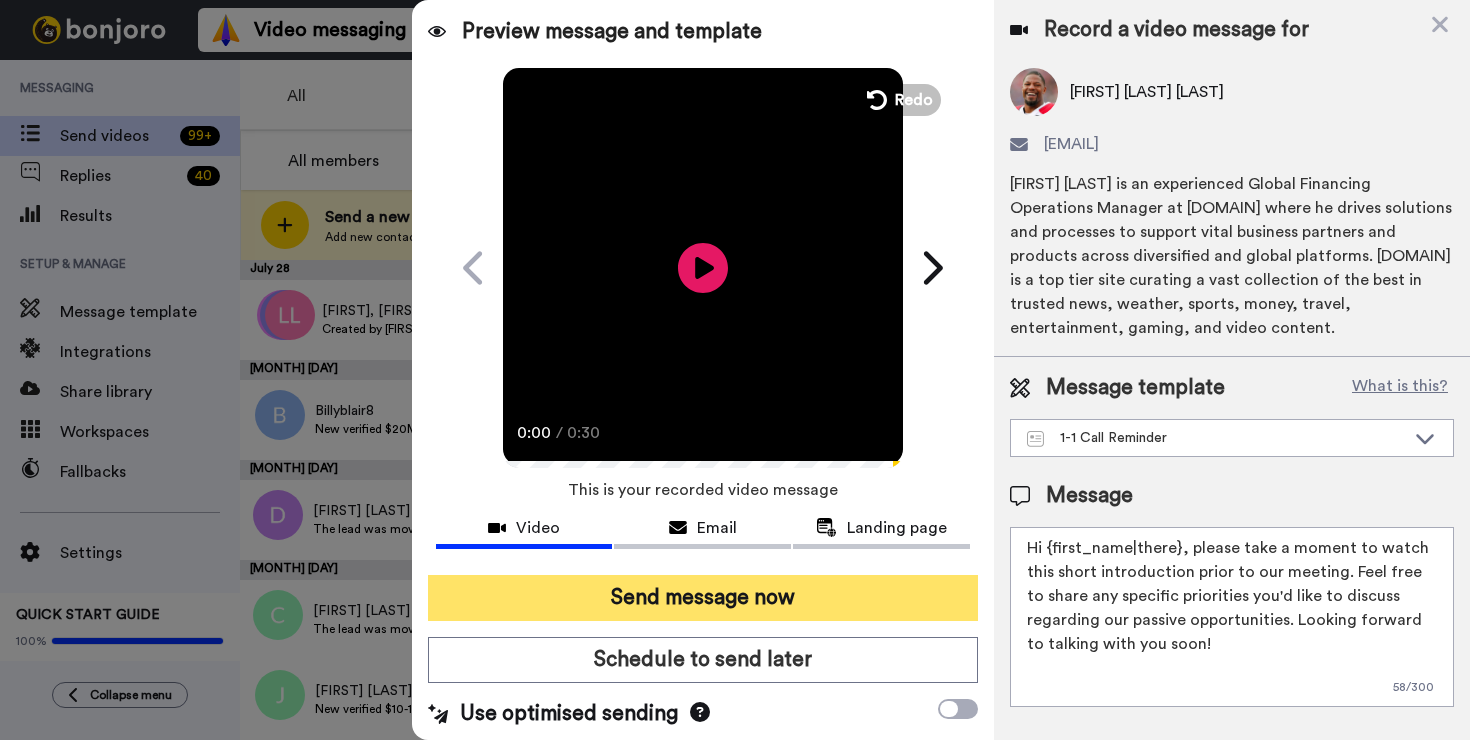 click on "Send message now" at bounding box center [703, 598] 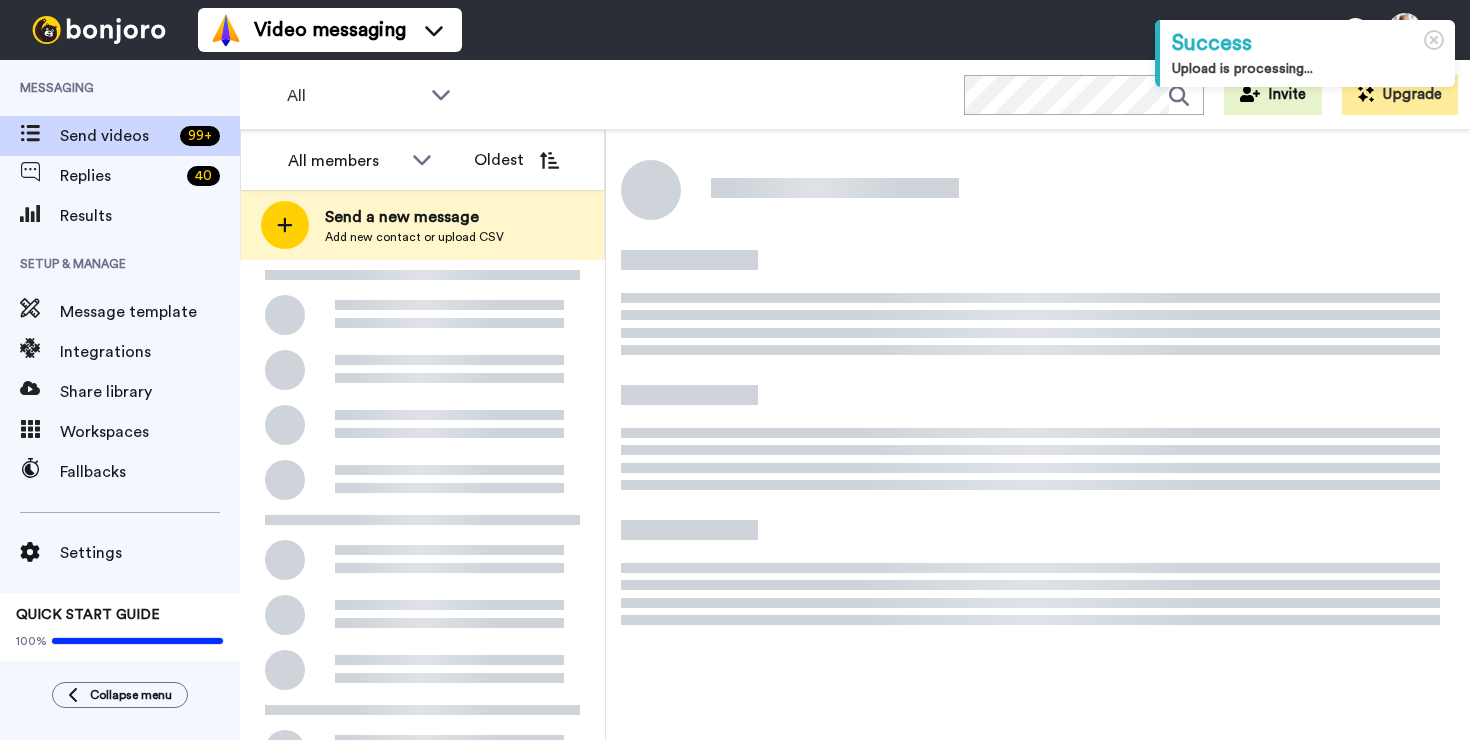 scroll, scrollTop: 0, scrollLeft: 0, axis: both 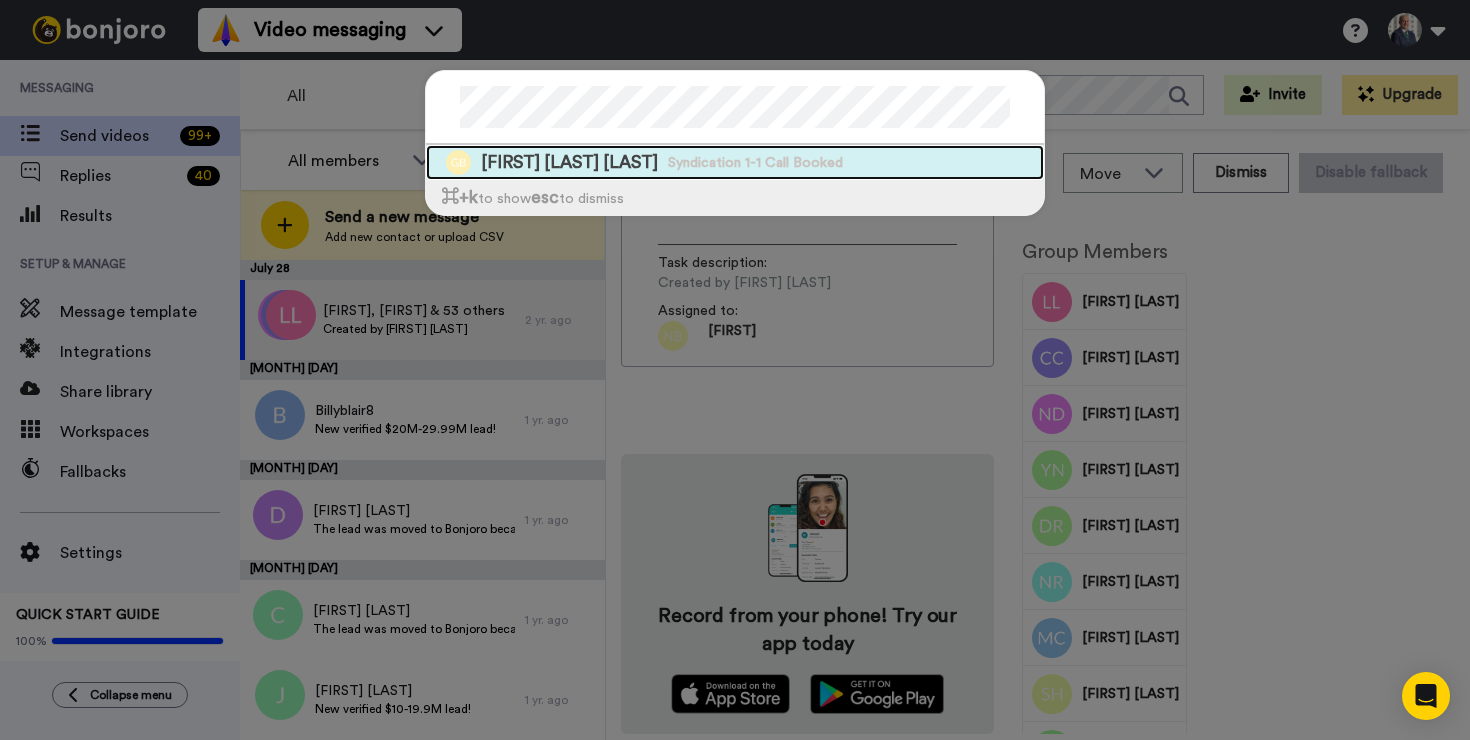click on "Glen Bradley Bradley" at bounding box center [569, 162] 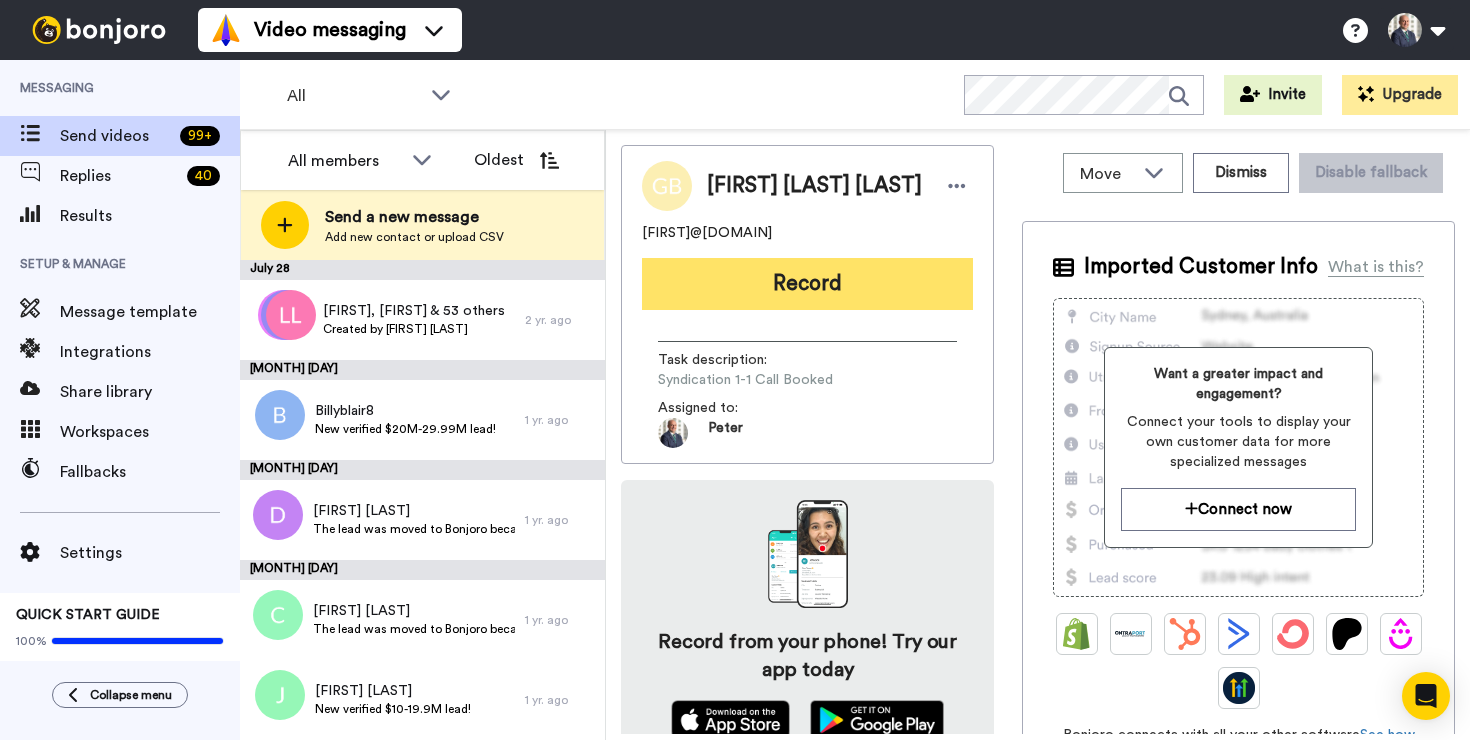 click on "Record" at bounding box center [807, 284] 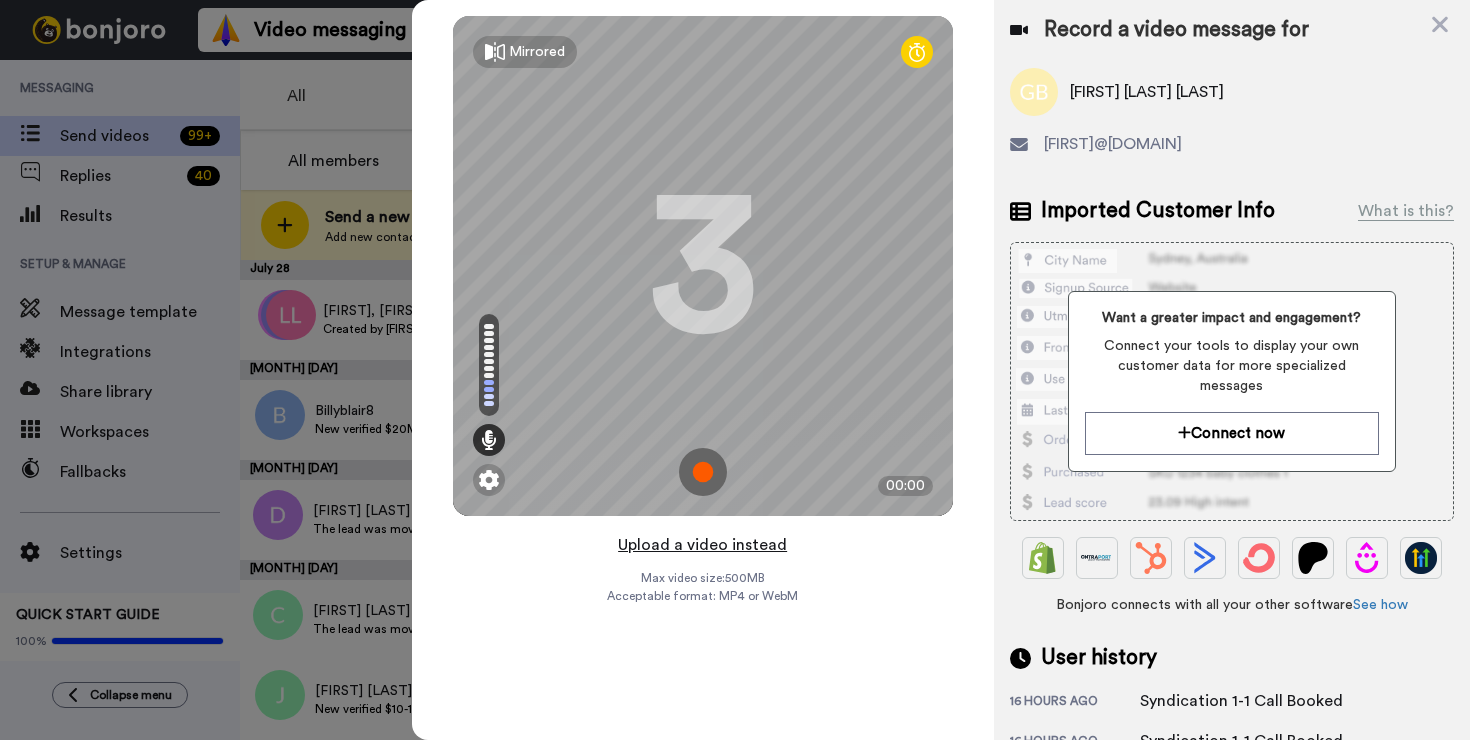 click on "Upload a video instead" at bounding box center (702, 545) 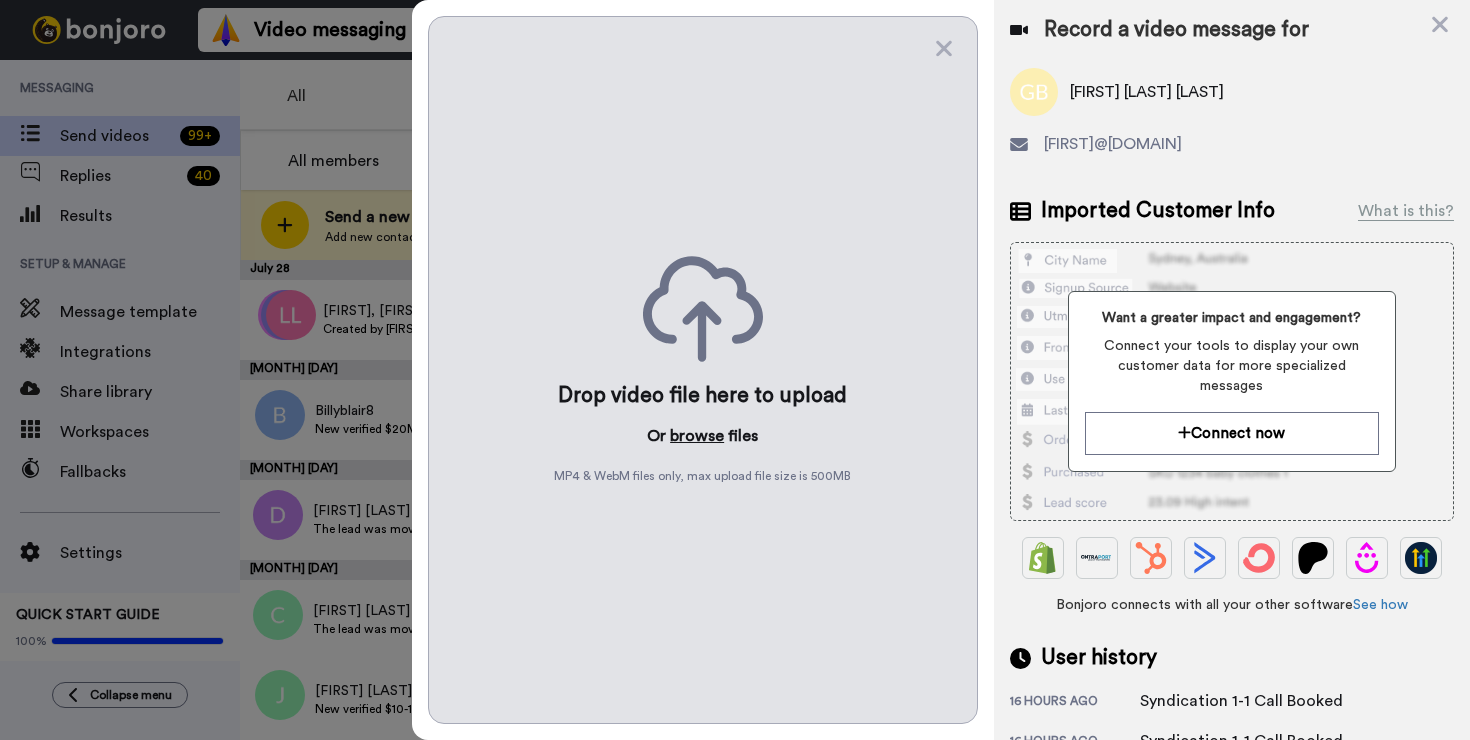 click on "browse" at bounding box center (697, 436) 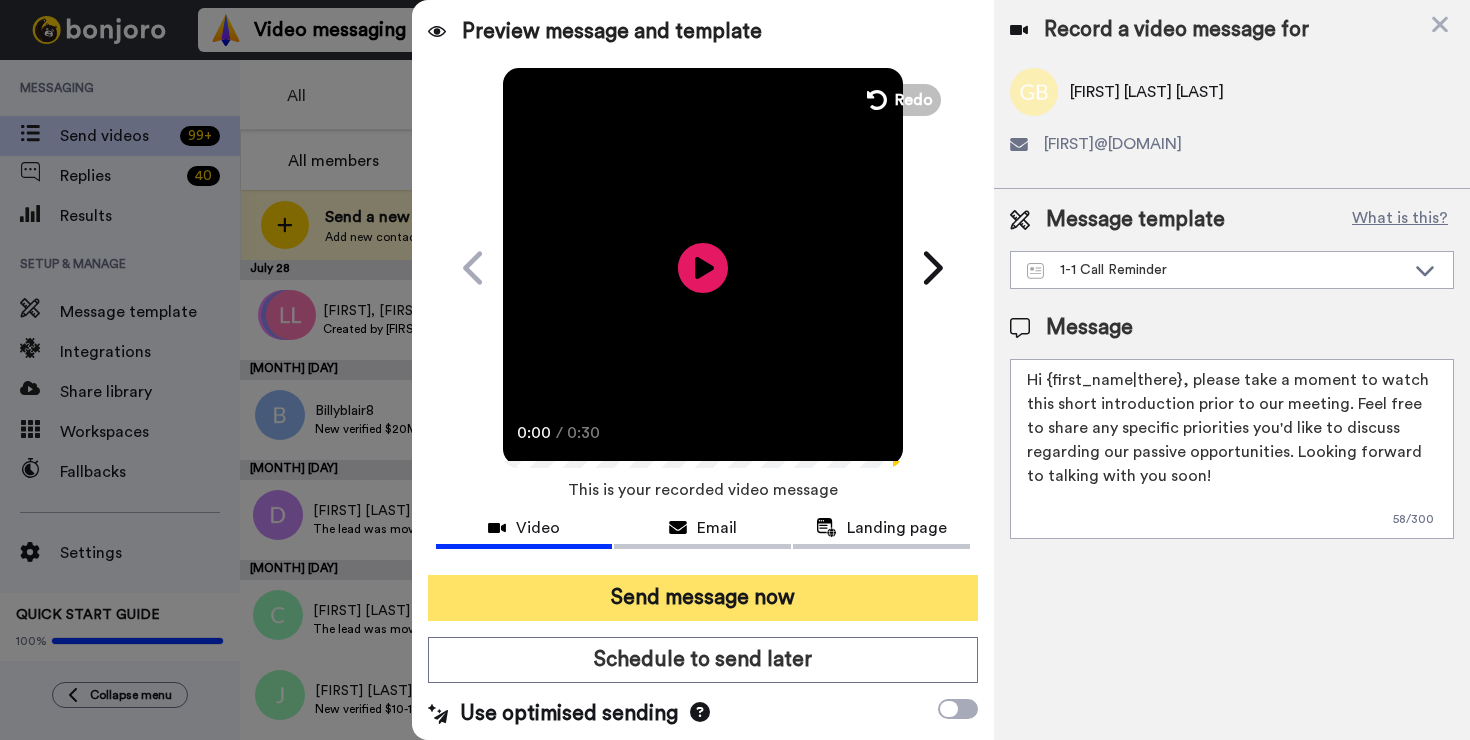 click on "Send message now" at bounding box center (703, 598) 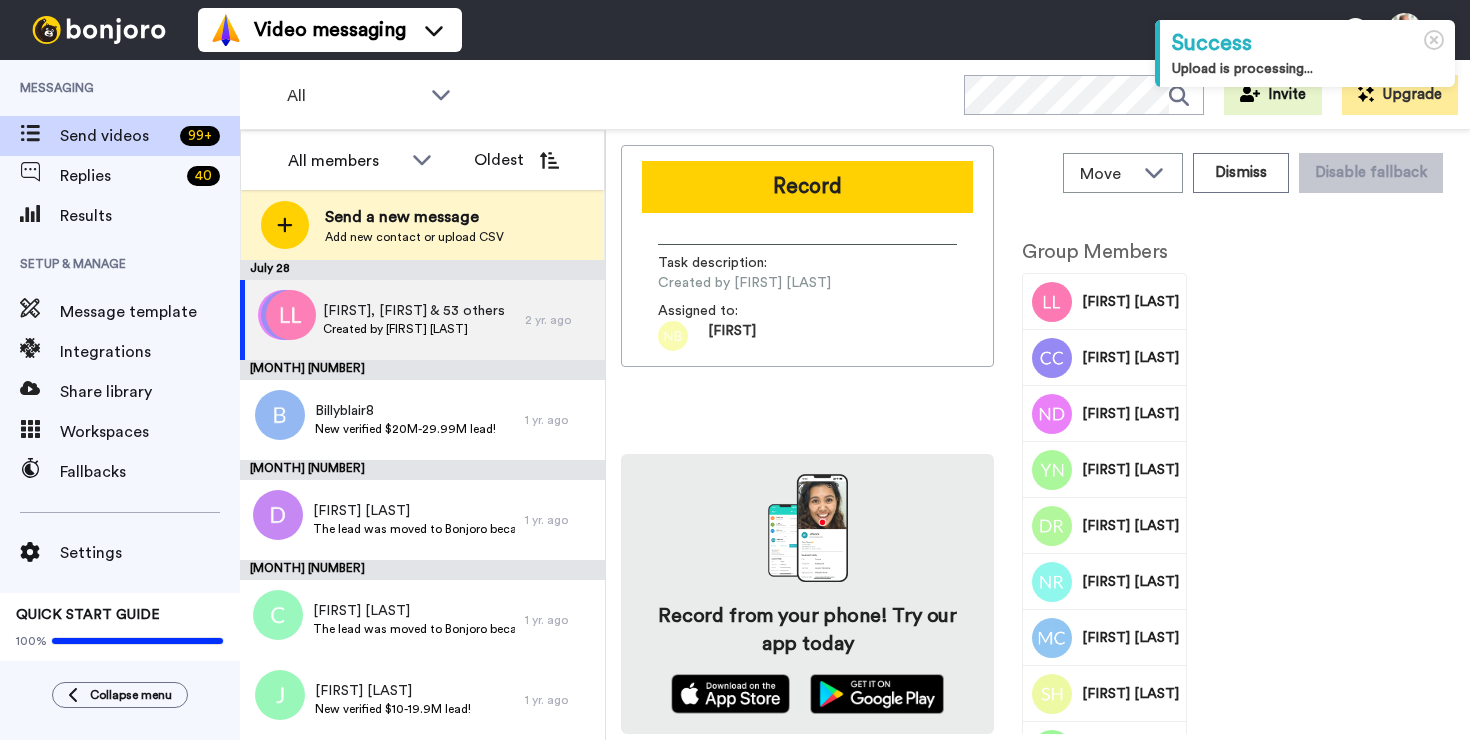 scroll, scrollTop: 0, scrollLeft: 0, axis: both 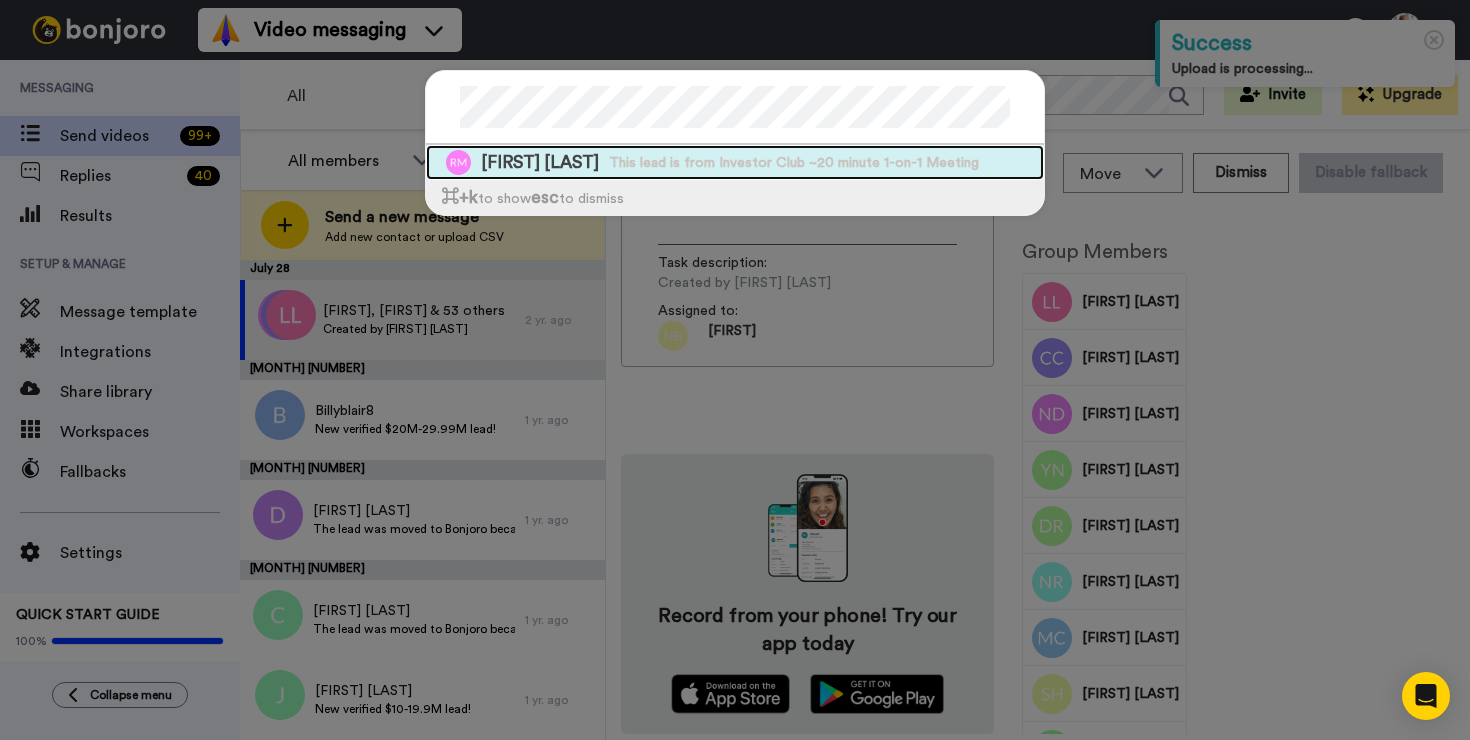 click on "Rudy Makanvand" at bounding box center (540, 162) 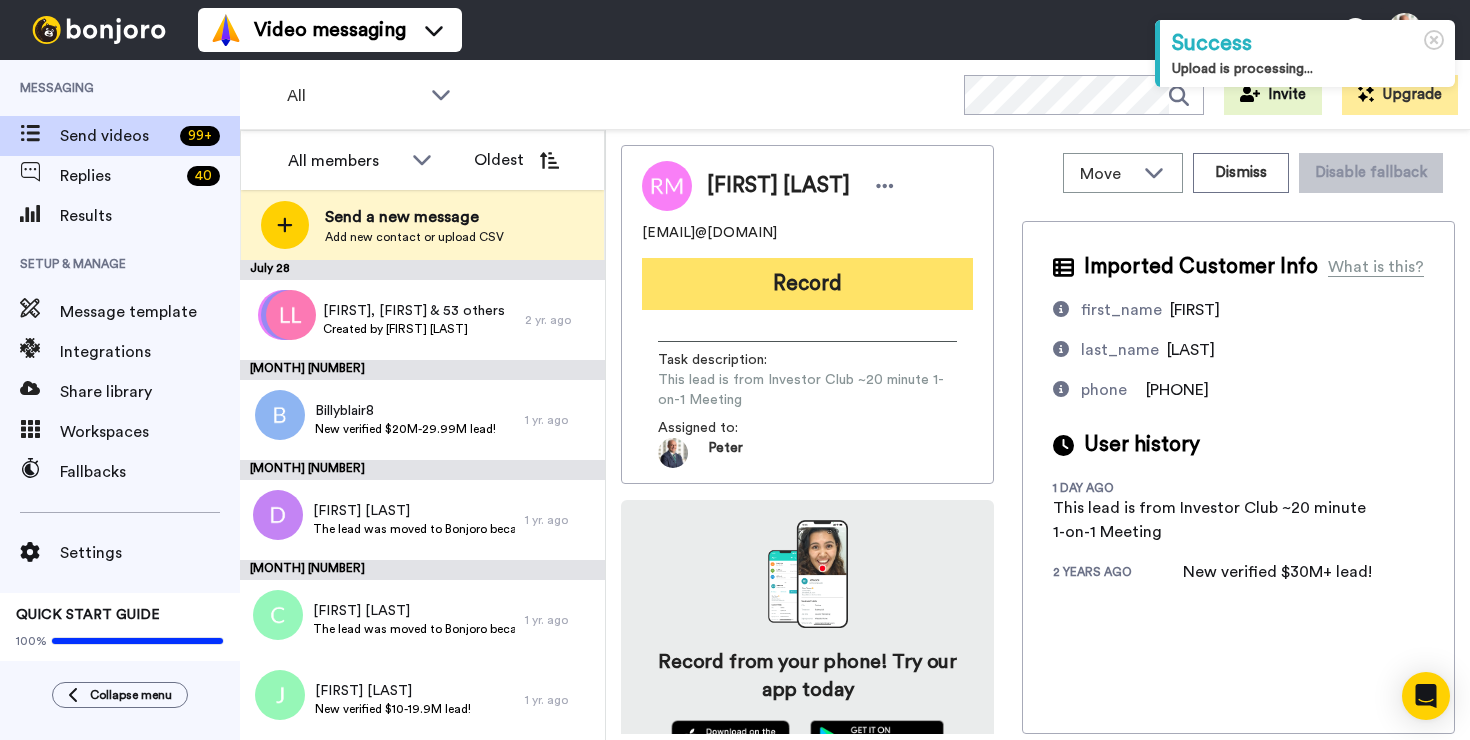 click on "Record" at bounding box center (807, 284) 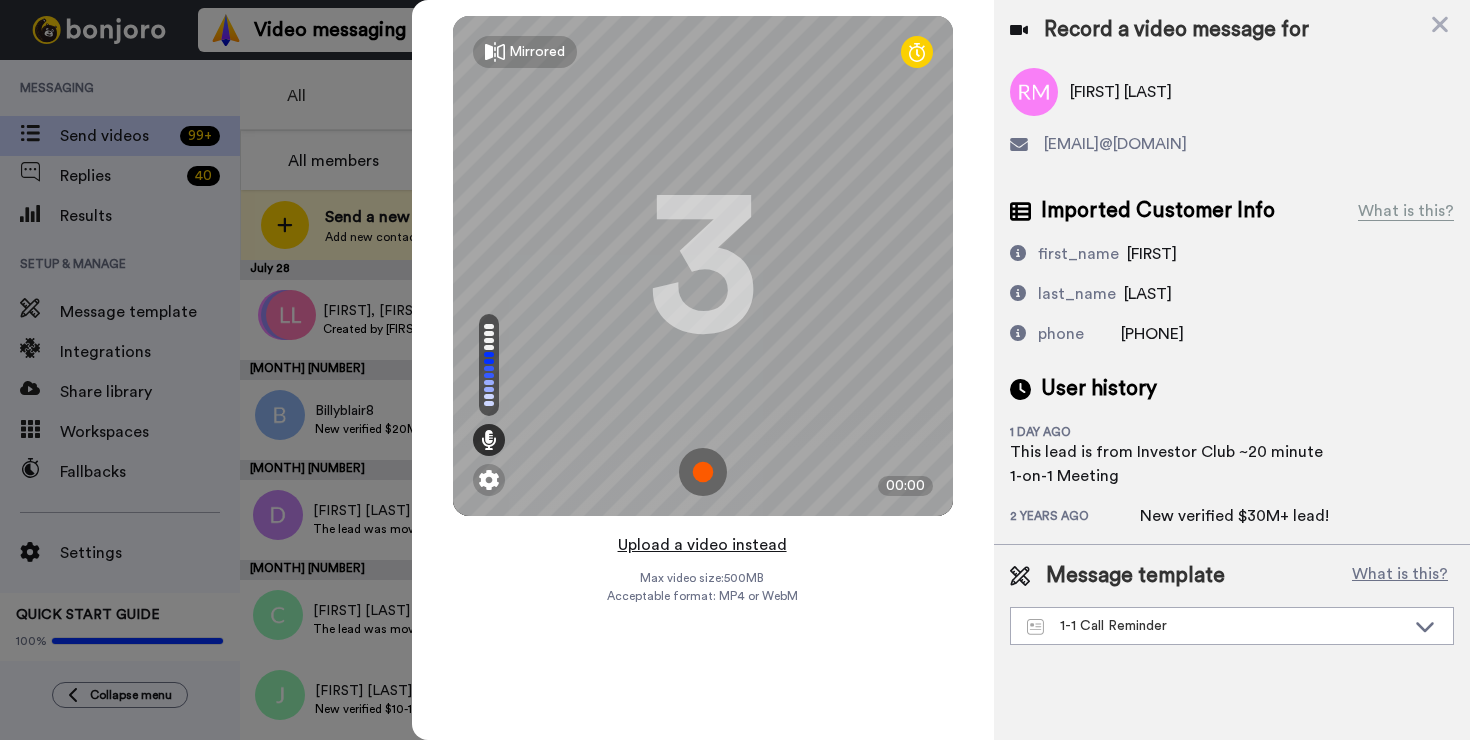 click on "Upload a video instead" at bounding box center [702, 545] 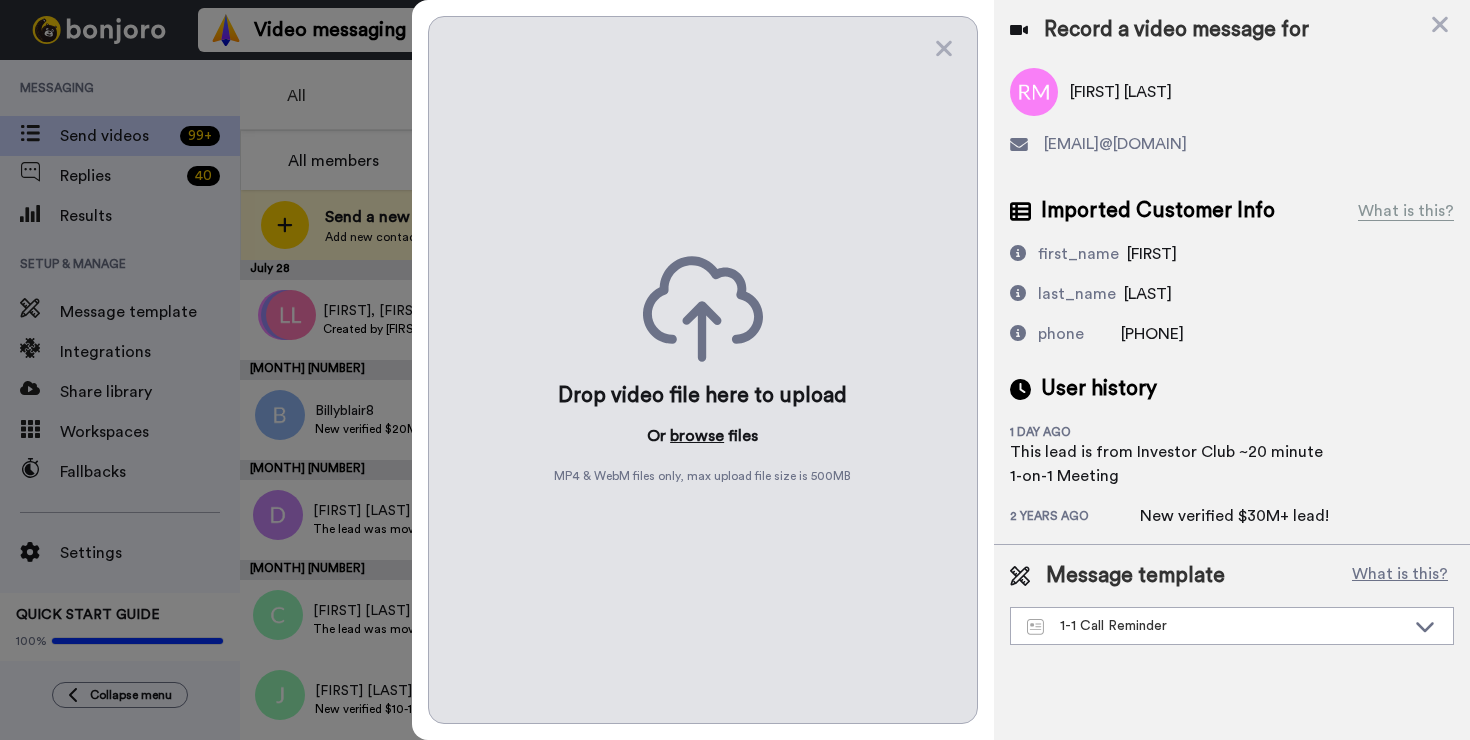 click on "browse" at bounding box center (697, 436) 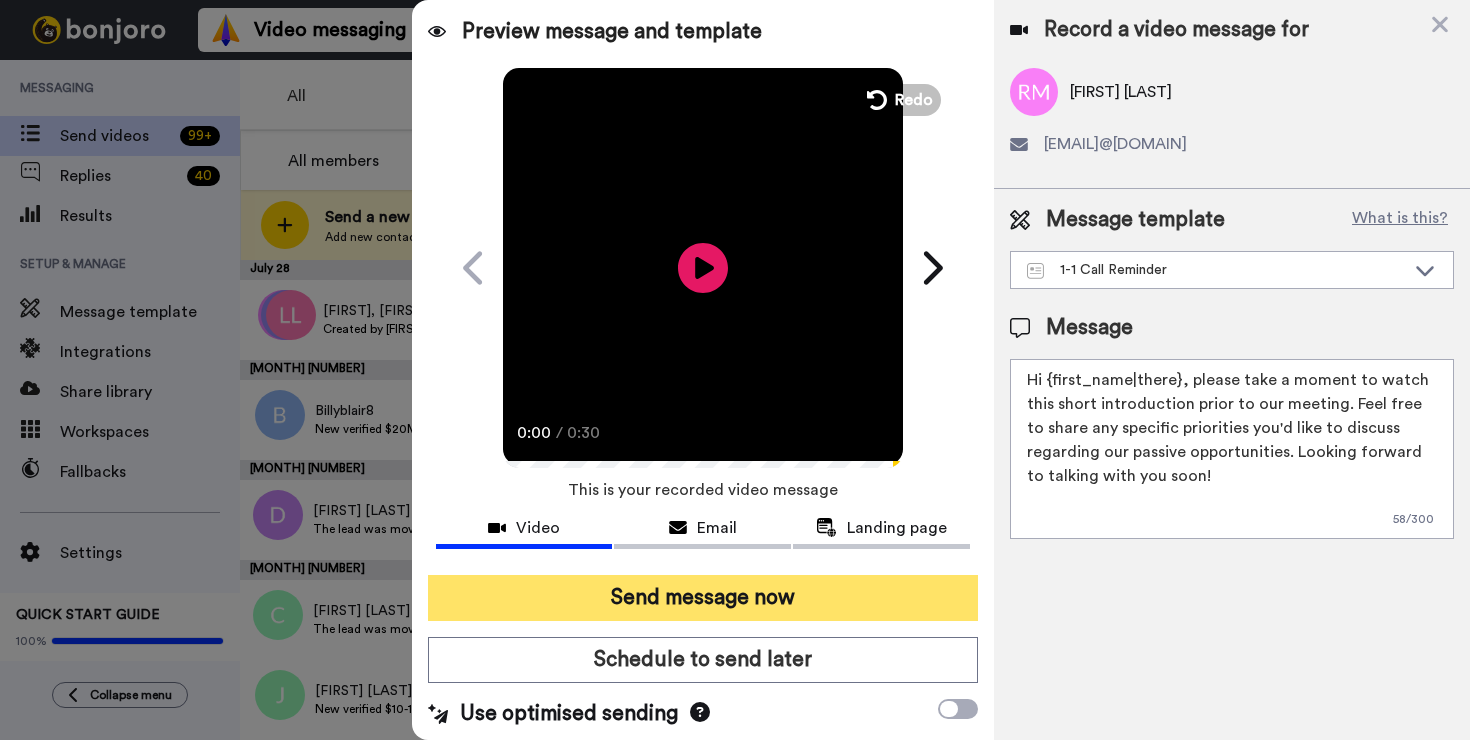 click on "Send message now" at bounding box center [703, 598] 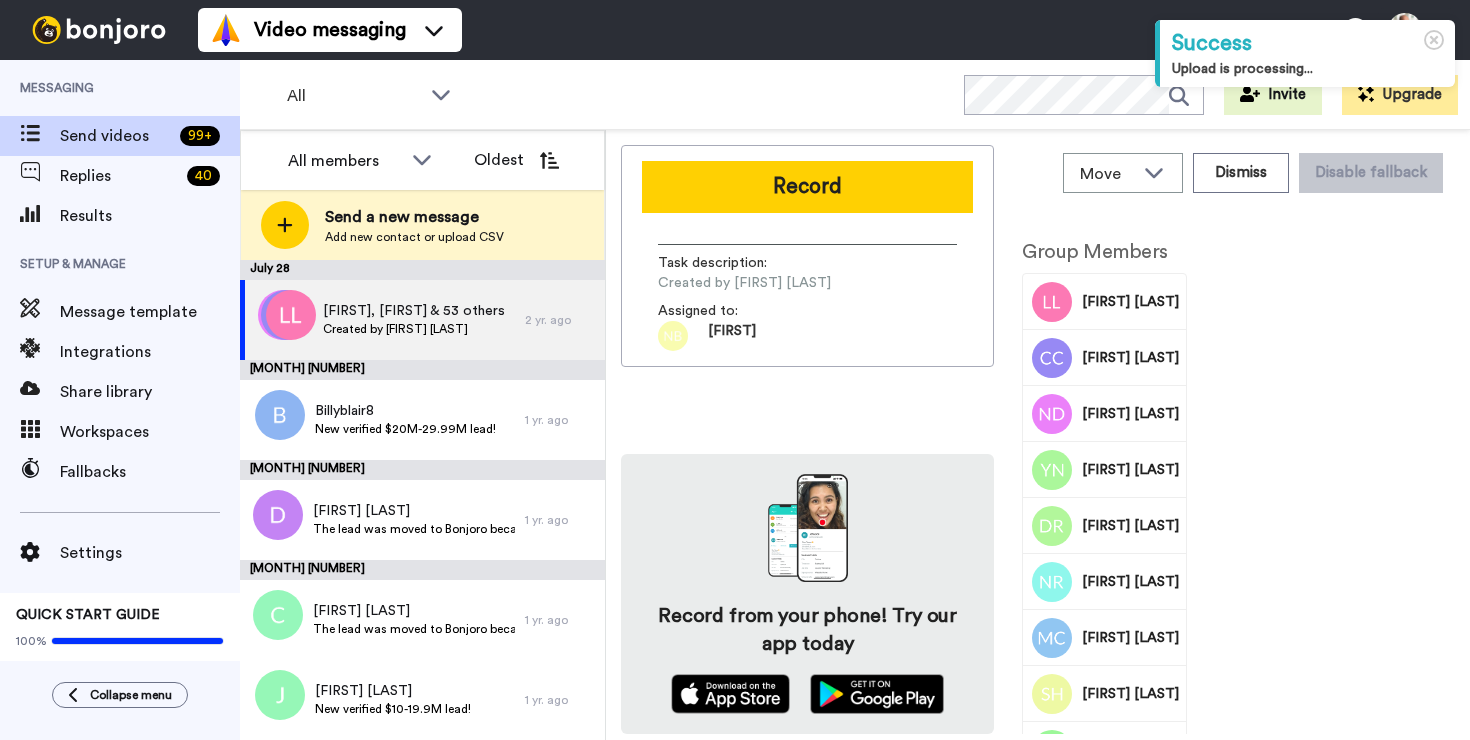 scroll, scrollTop: 0, scrollLeft: 0, axis: both 